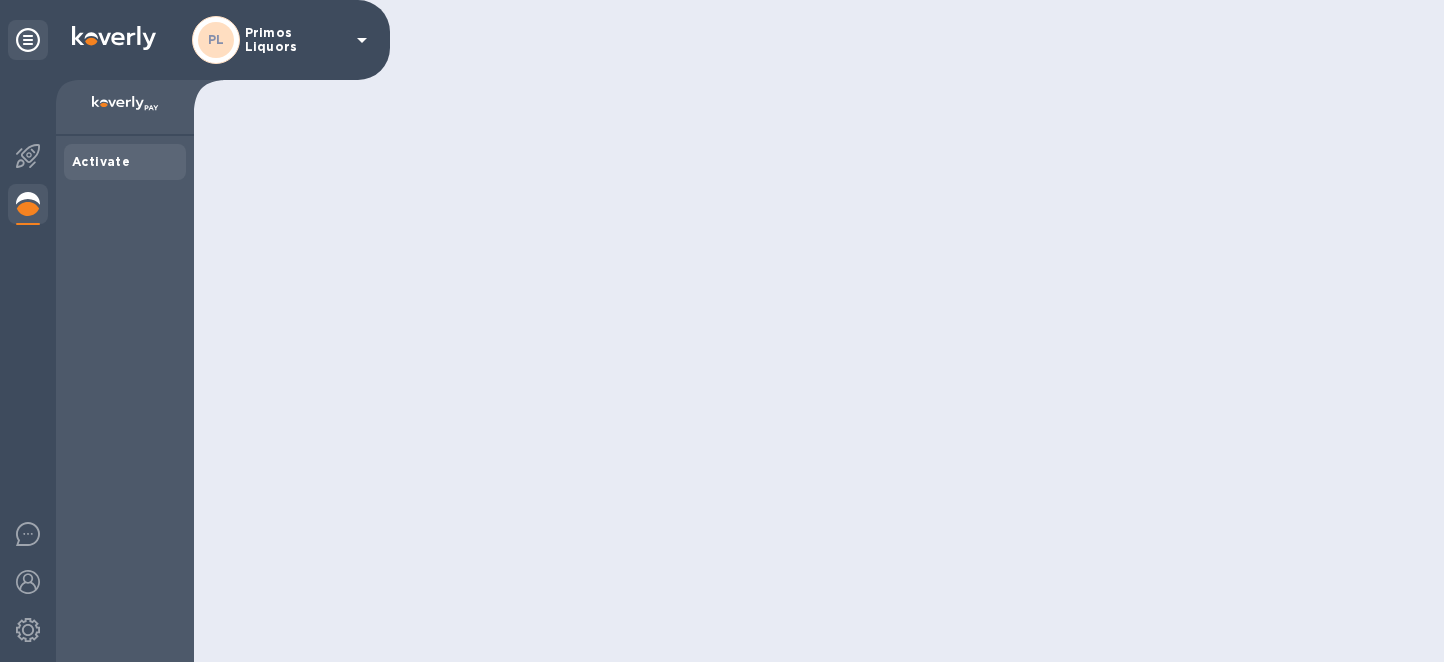 scroll, scrollTop: 0, scrollLeft: 0, axis: both 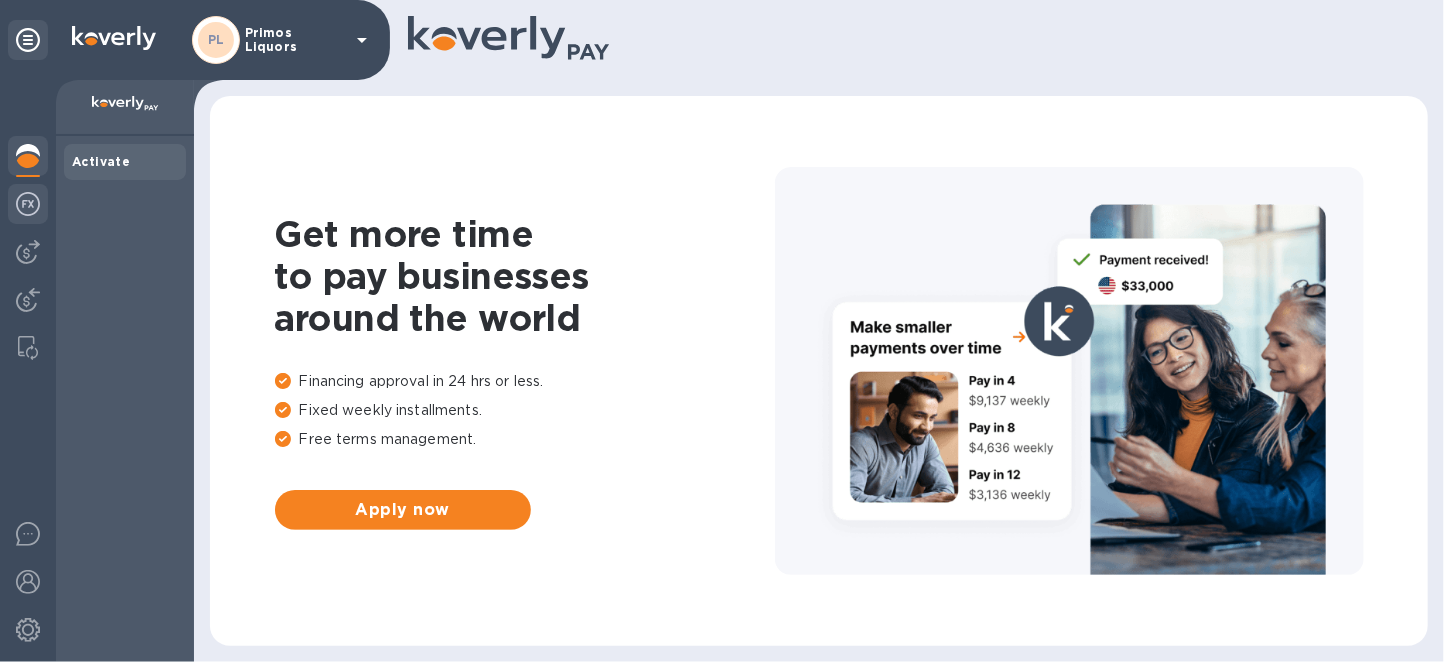 click at bounding box center [28, 204] 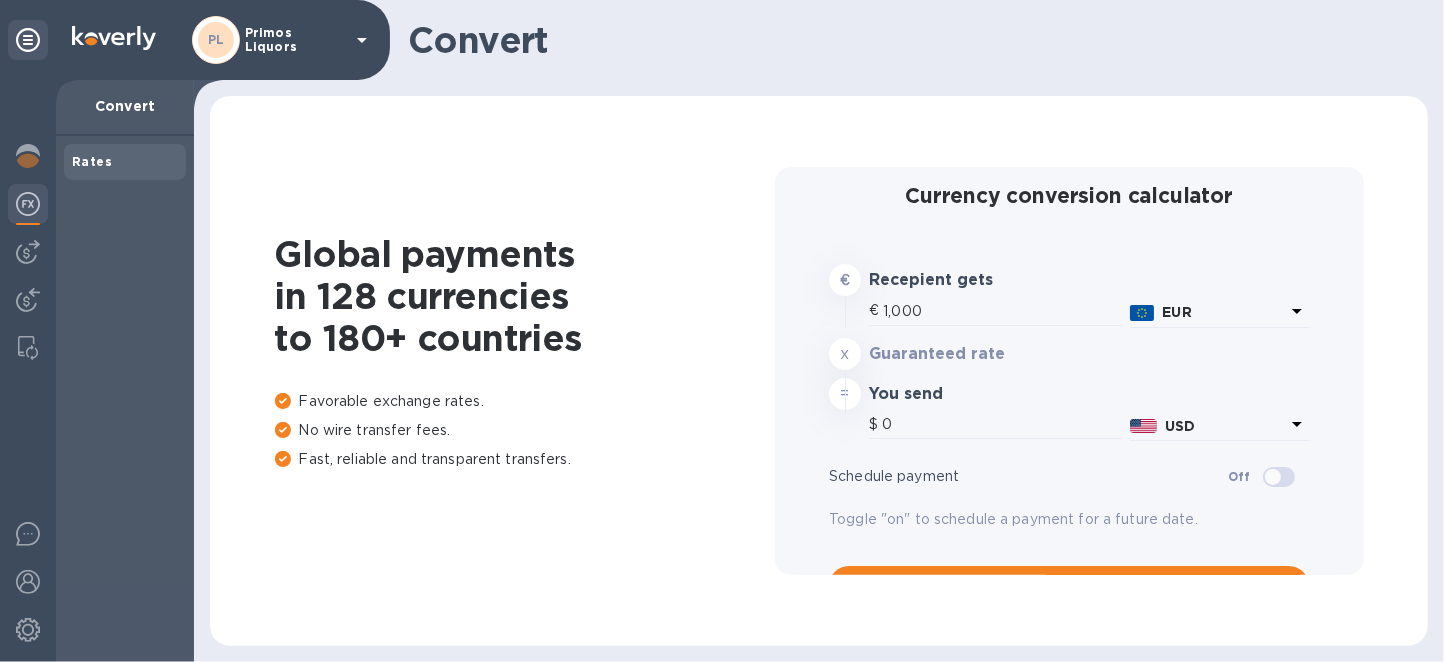 type on "1,173.15" 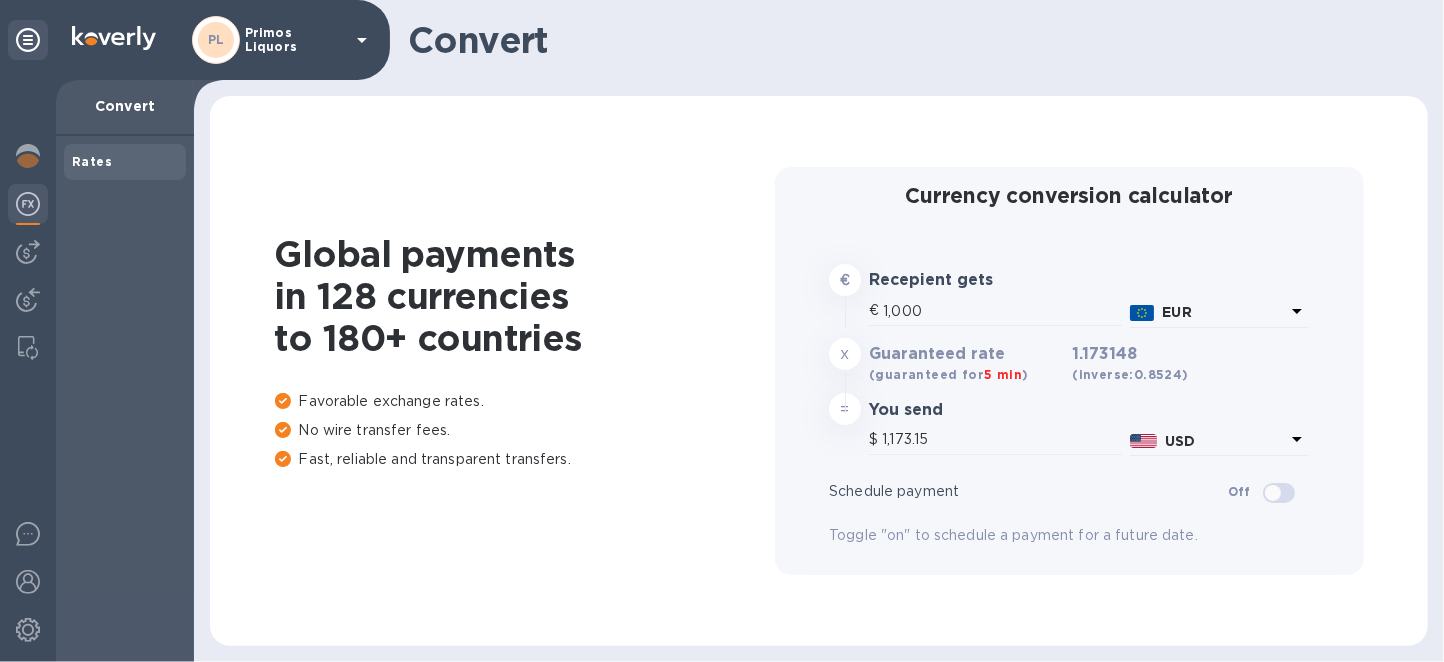 click on "PL Primos Liquors" at bounding box center [195, 40] 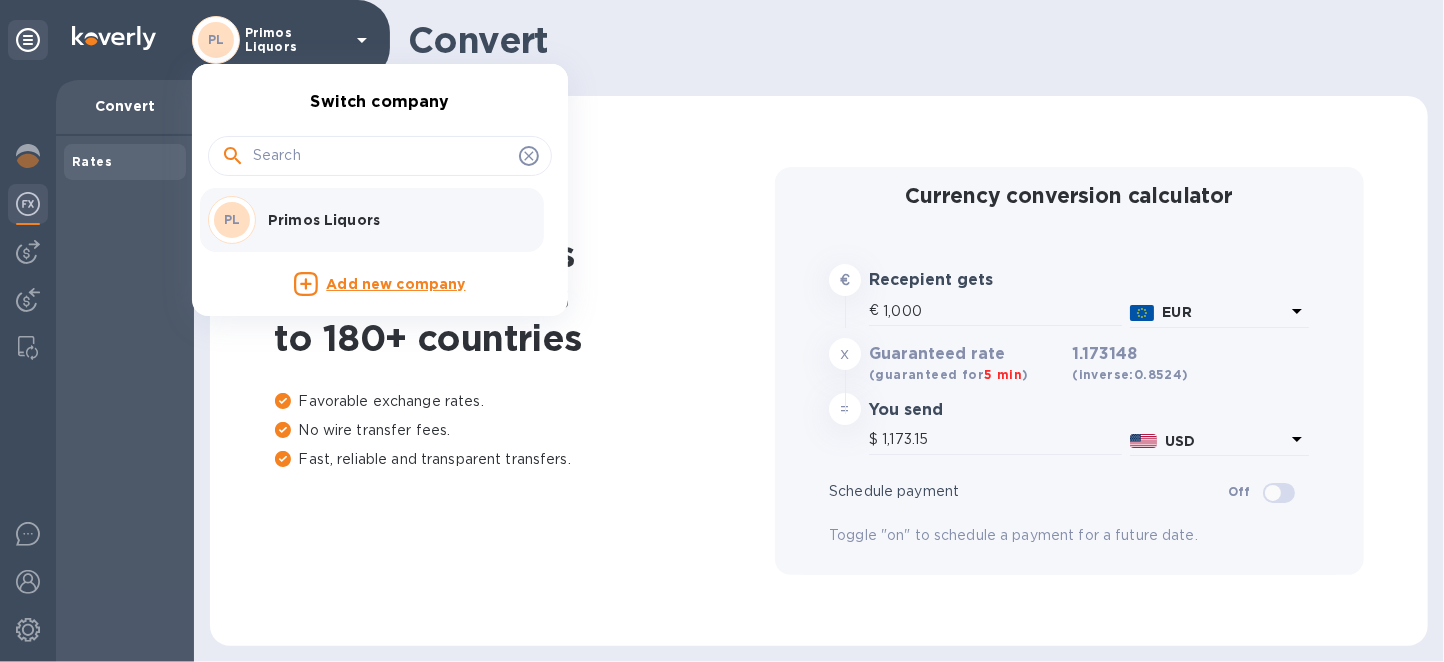 click on "PL Primos Liquors" at bounding box center [364, 220] 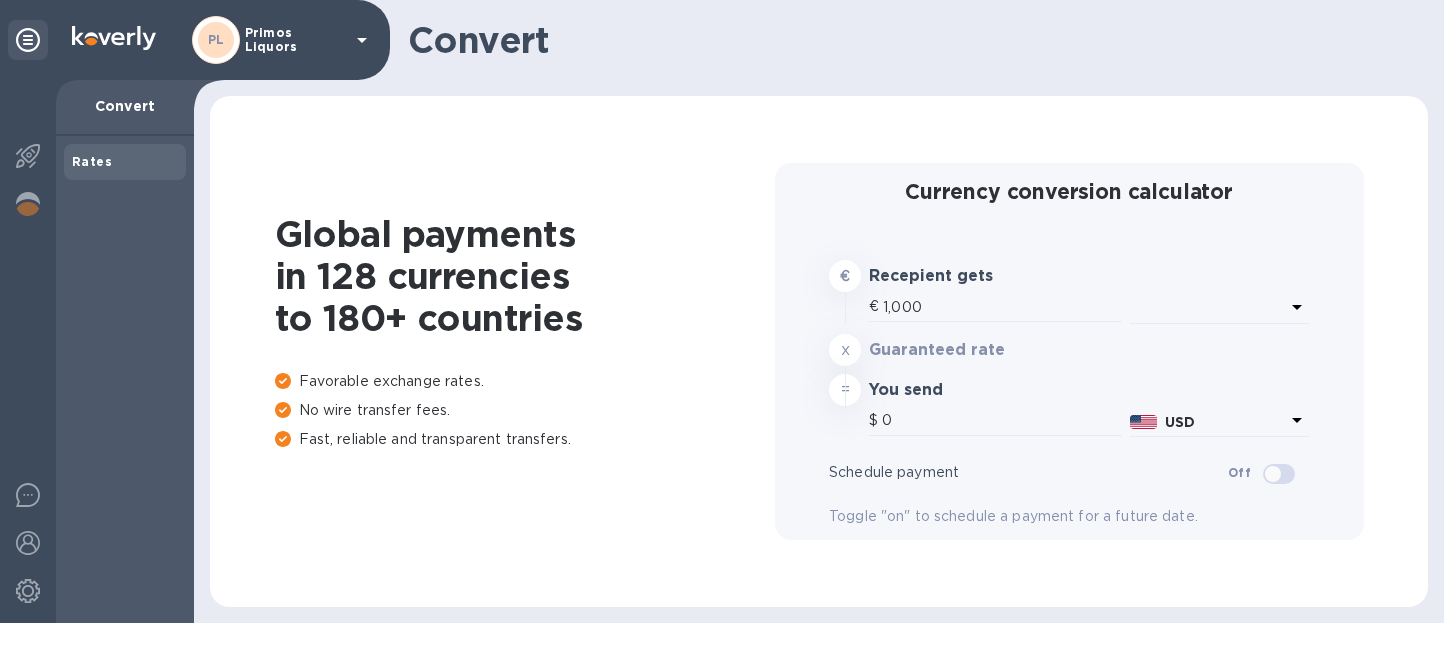 scroll, scrollTop: 0, scrollLeft: 0, axis: both 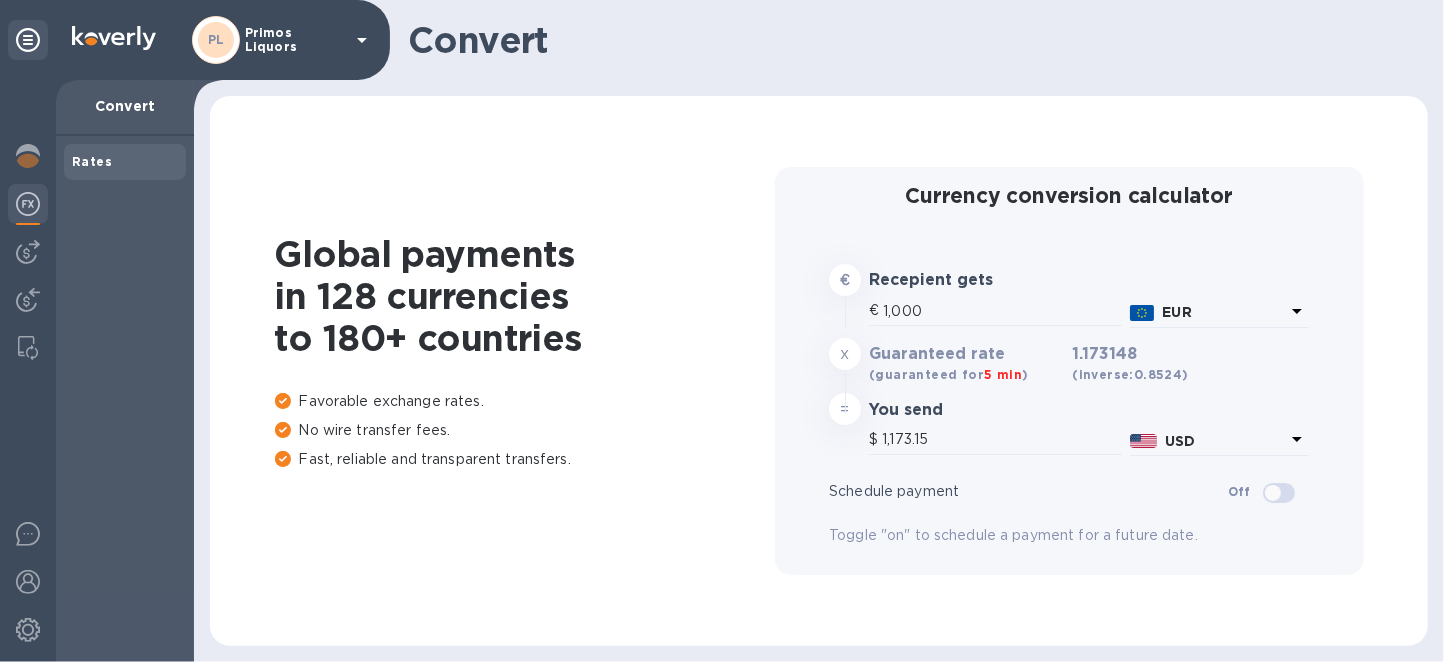 type on "1,173.15" 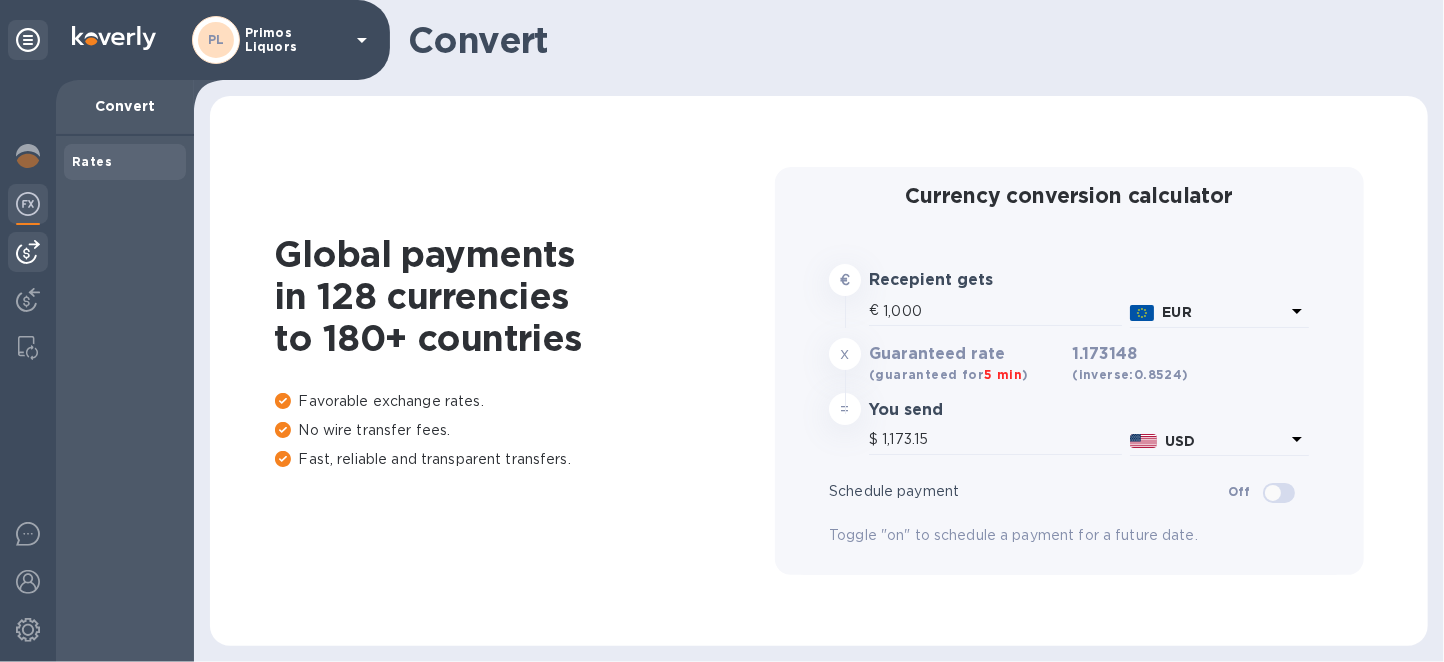 click at bounding box center [28, 252] 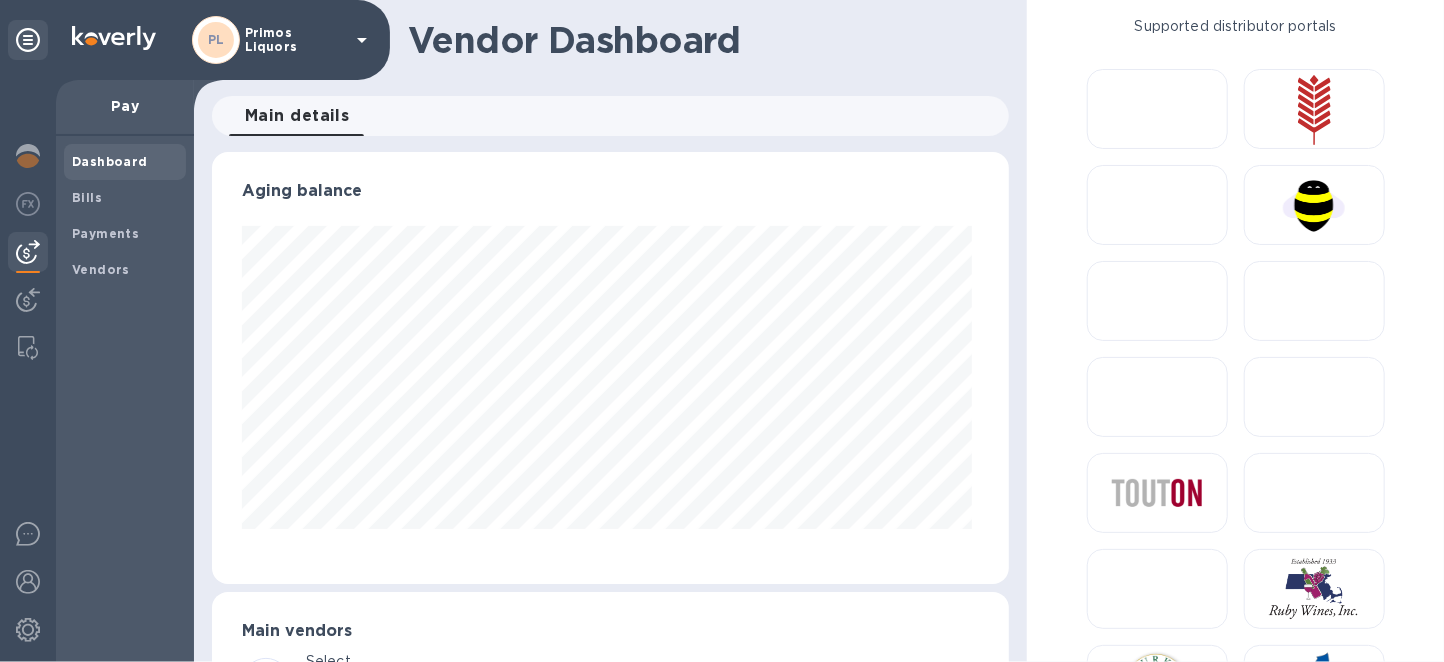 scroll, scrollTop: 999567, scrollLeft: 999209, axis: both 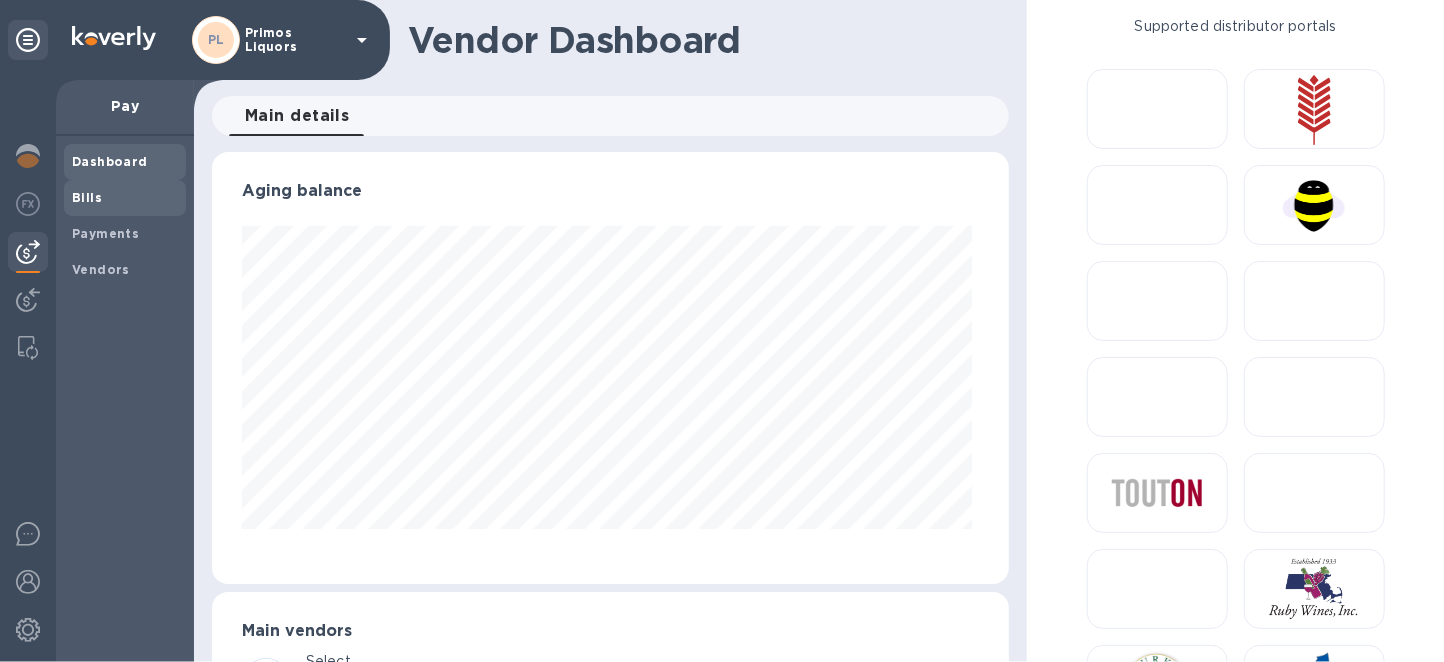 click on "Bills" at bounding box center (125, 198) 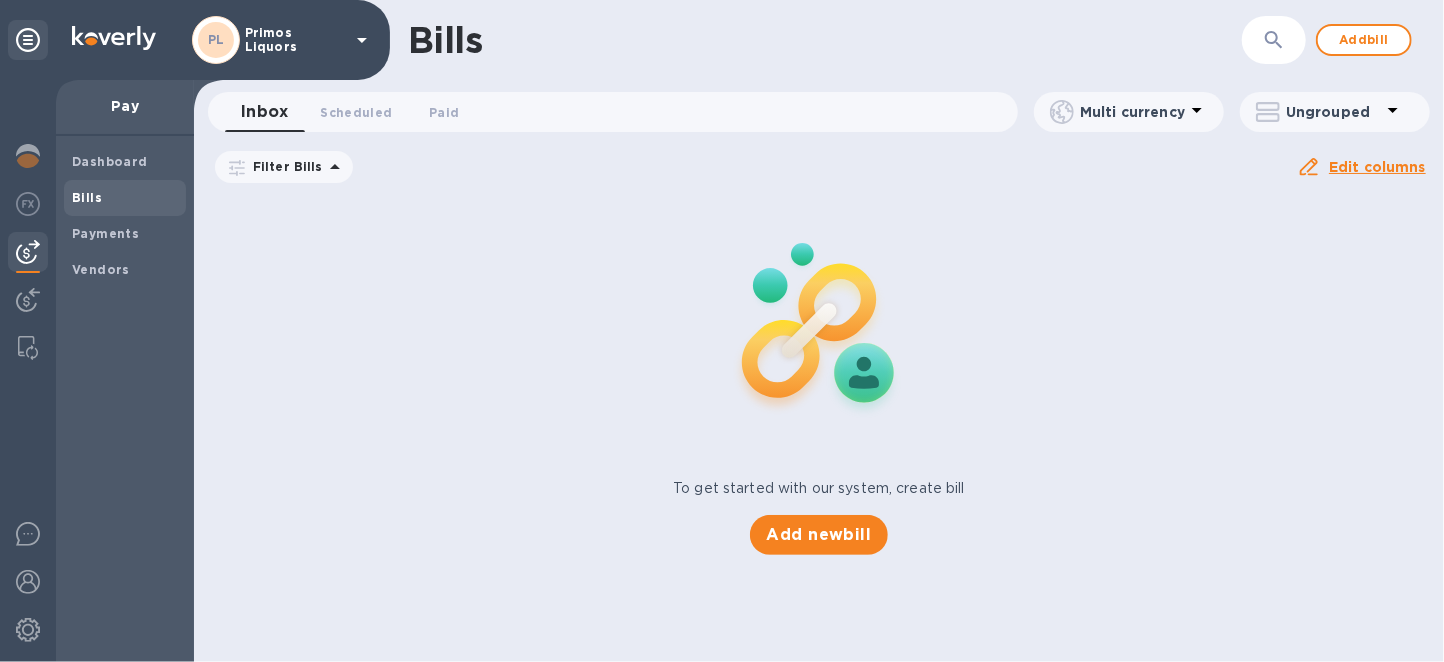 click on "Bills Add bill Inbox 0 Scheduled 0 Paid 0 Multi currency Ungrouped Filter Bills Due date : [DATE] to [DATE] Amount Paid Balance Edit columns To get started with our system, create bill Add new bill" at bounding box center (819, 331) 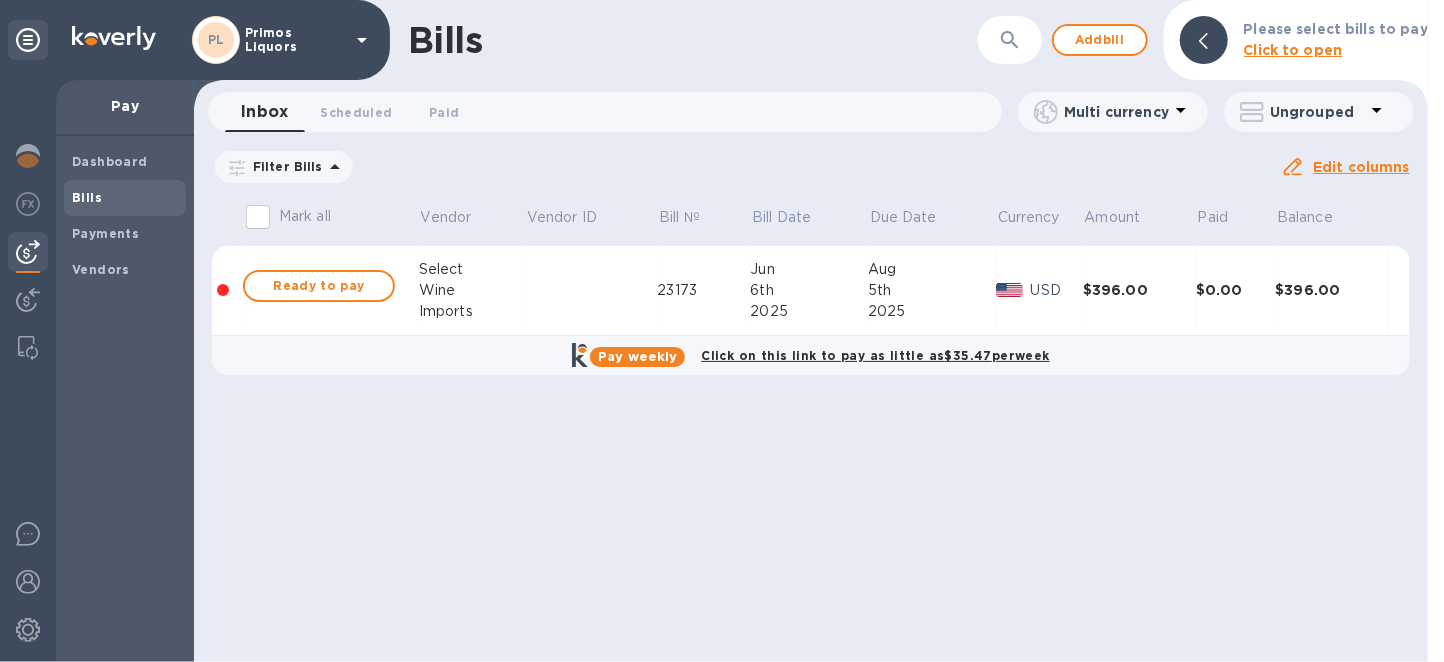 click at bounding box center [223, 290] 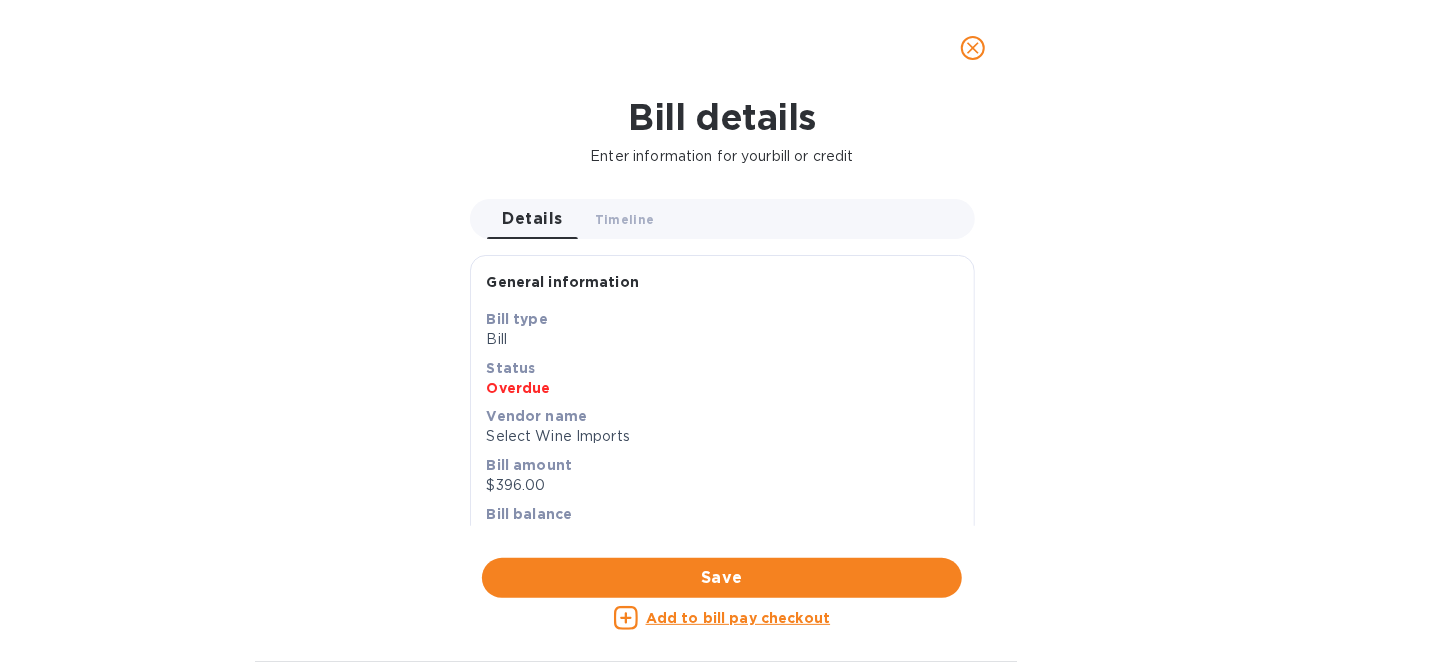 scroll, scrollTop: 0, scrollLeft: 0, axis: both 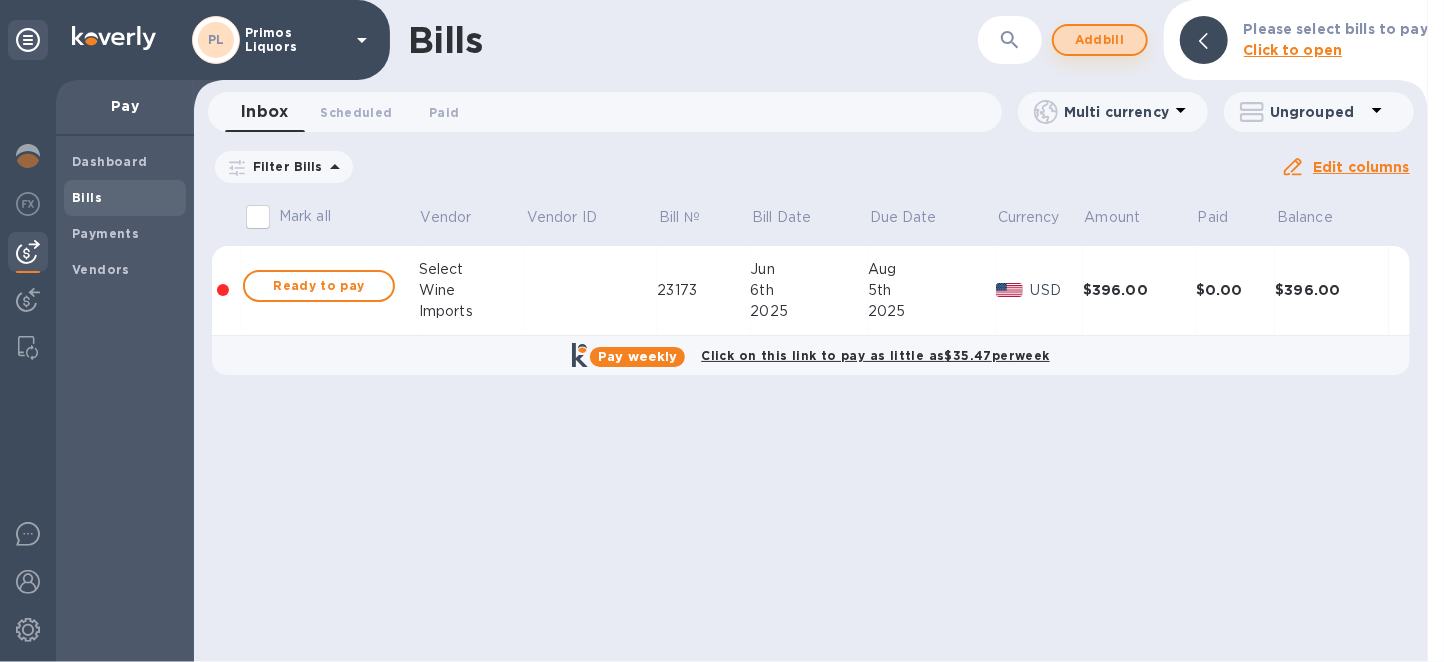 click on "Add   bill" at bounding box center [1100, 40] 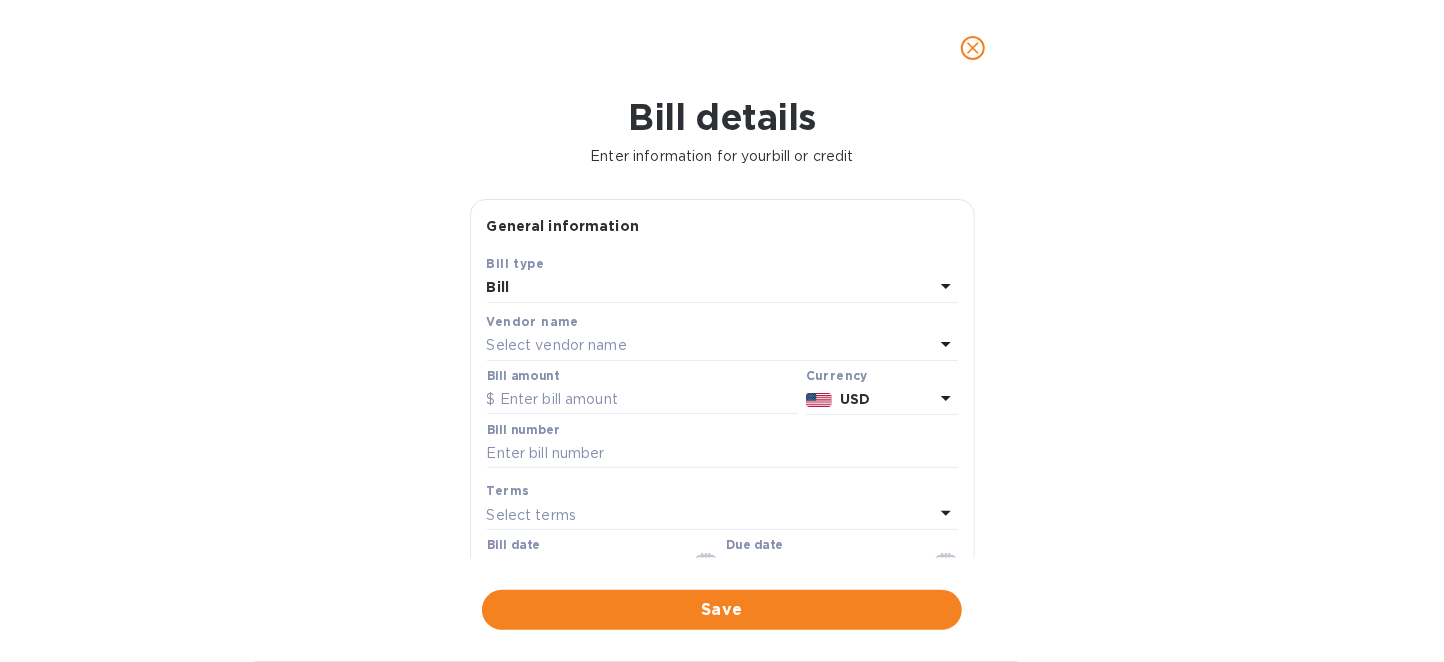 click on "Select vendor name" at bounding box center [557, 345] 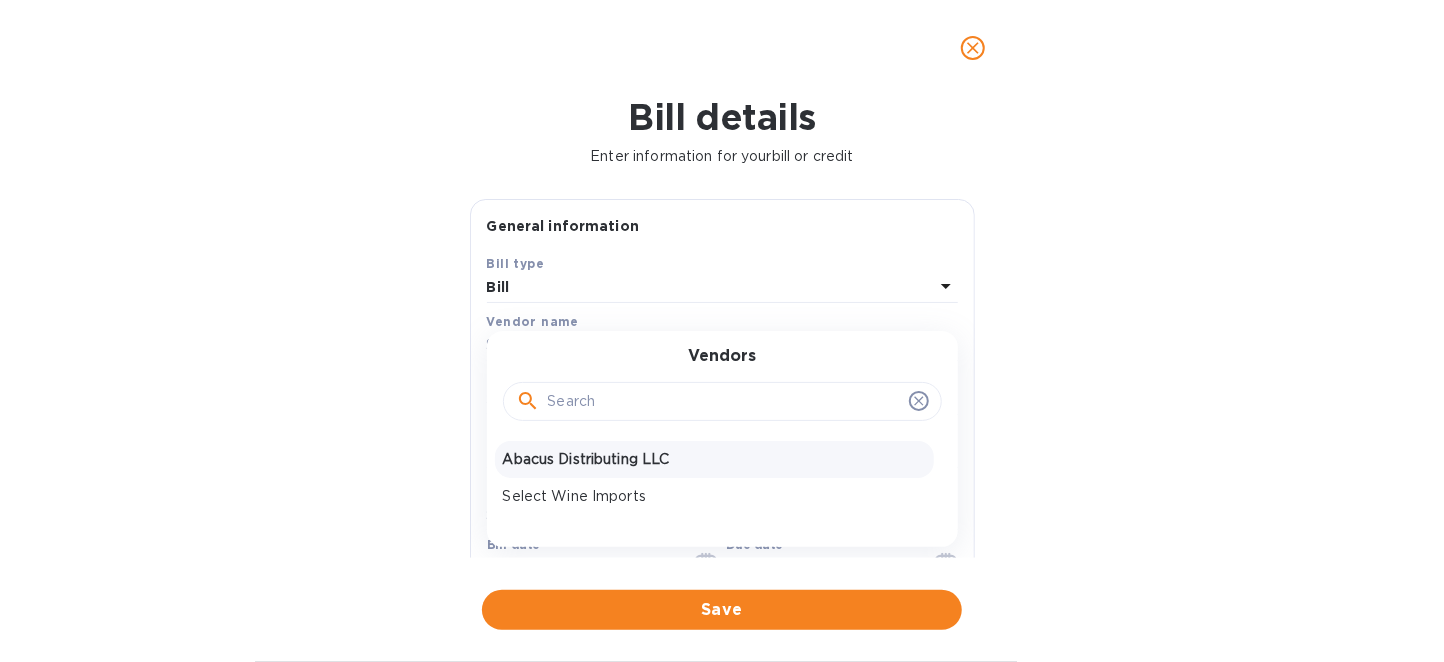 click on "Abacus Distributing LLC" at bounding box center [714, 459] 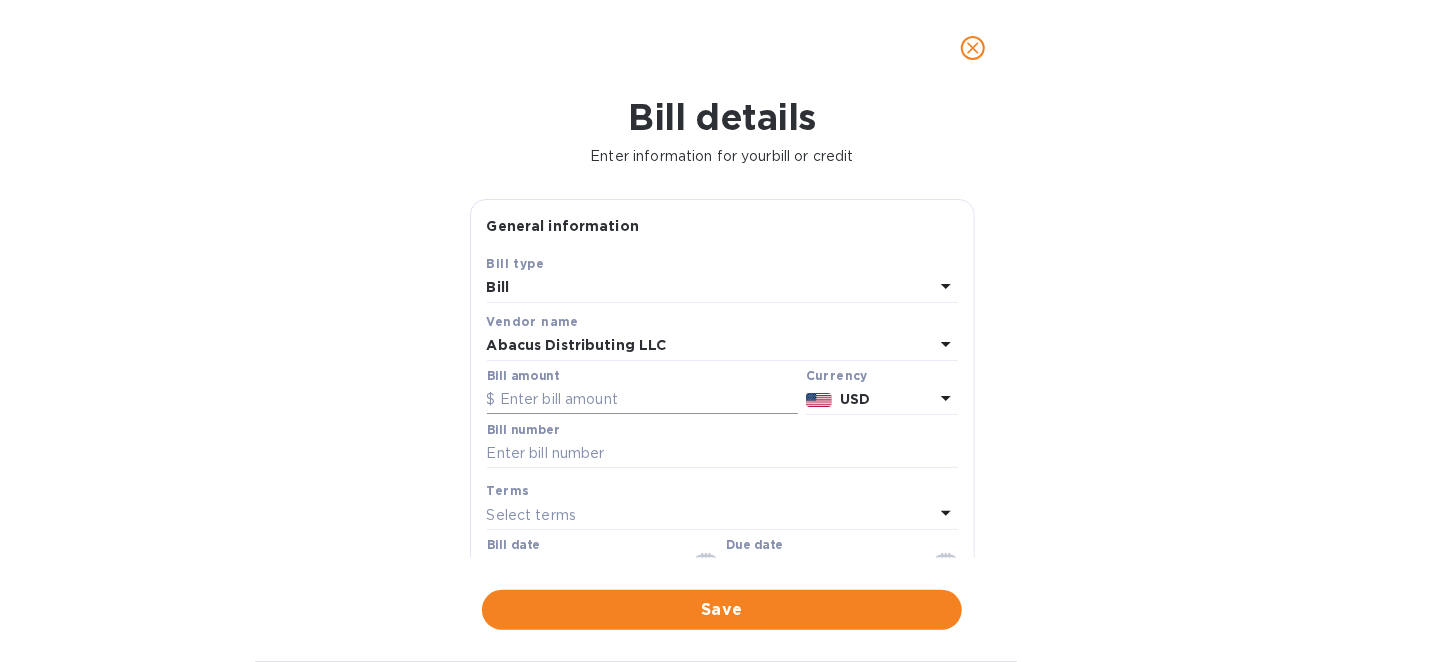 click at bounding box center [642, 400] 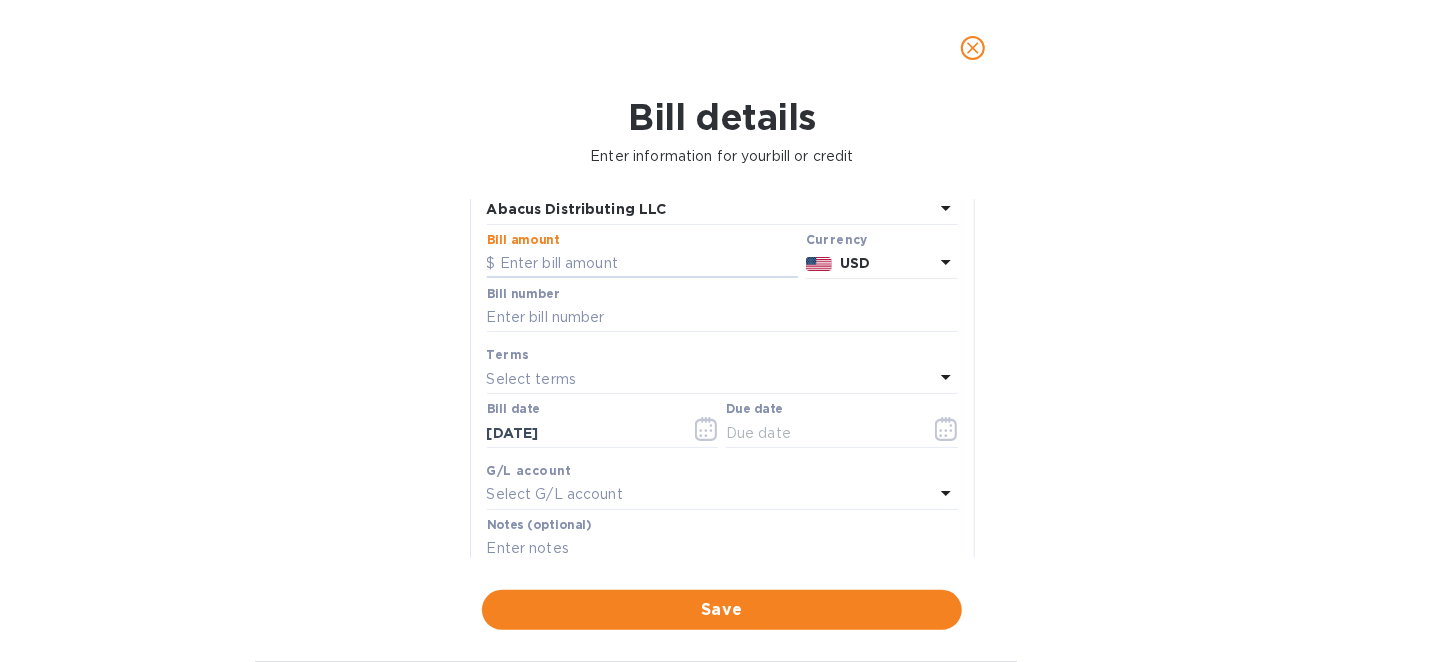 scroll, scrollTop: 24, scrollLeft: 0, axis: vertical 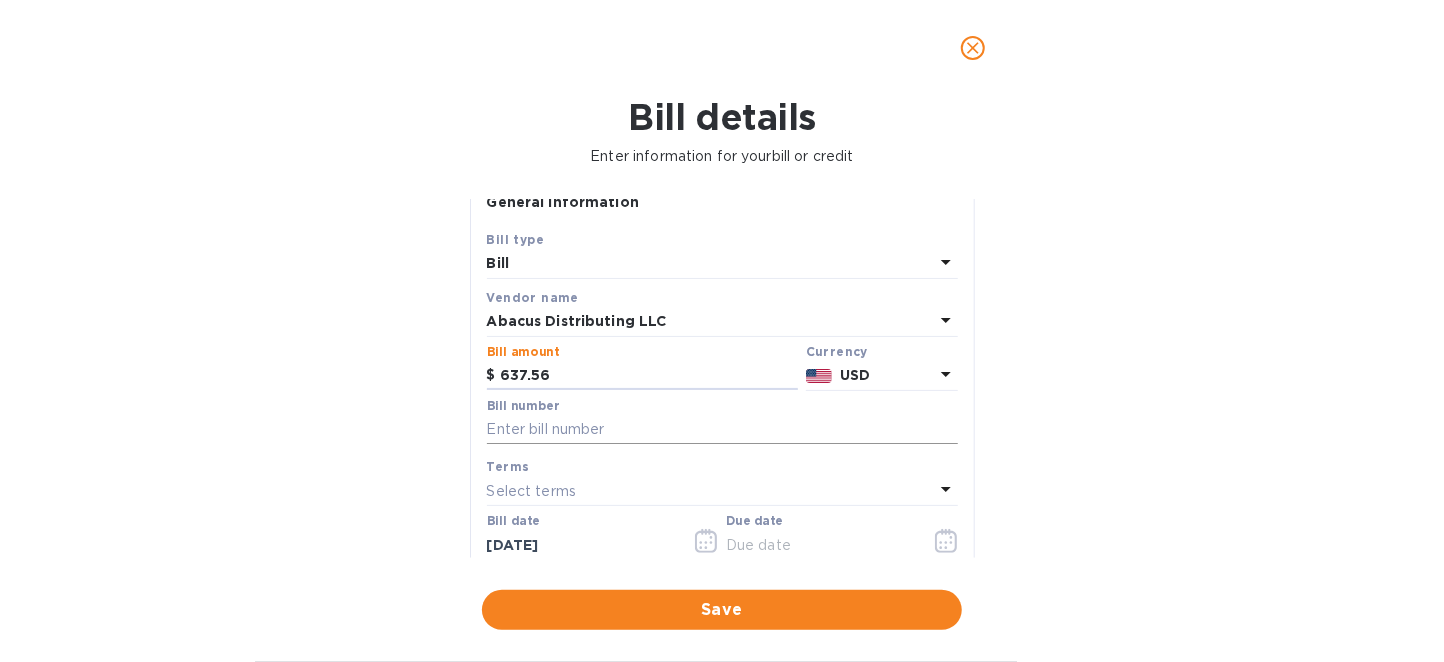 type on "637.56" 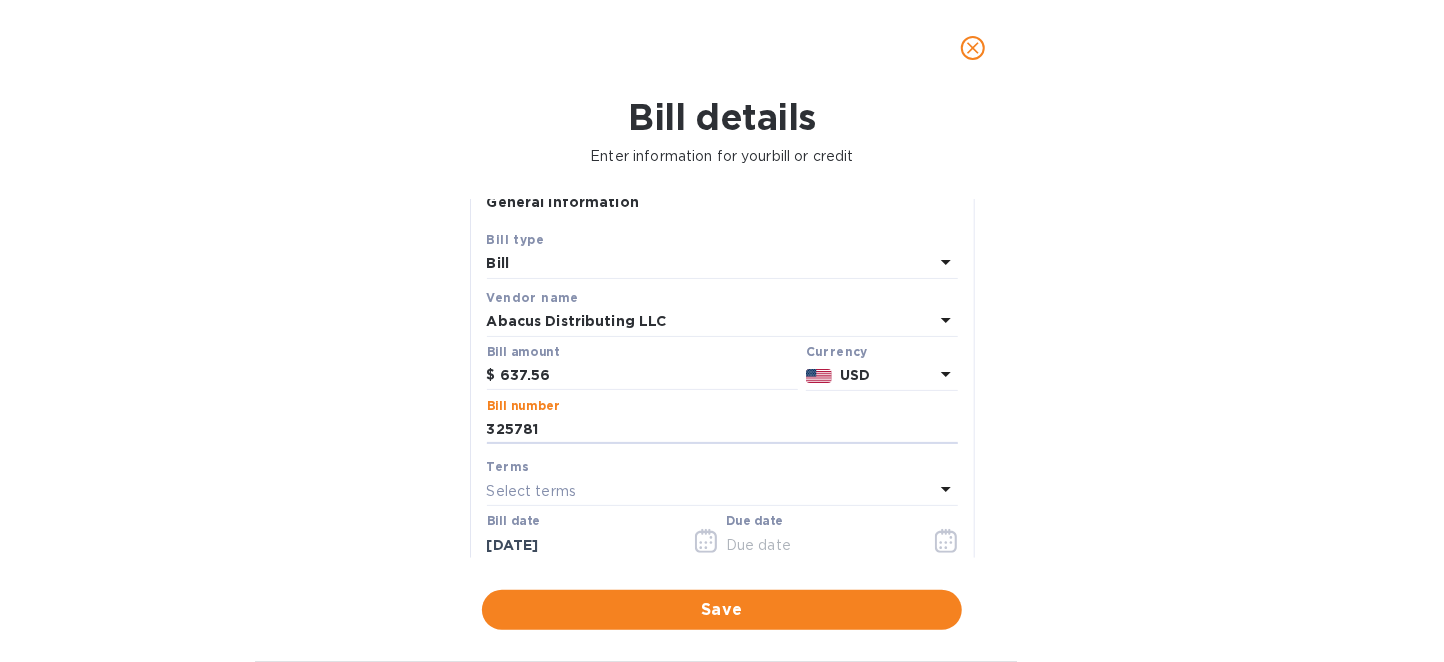 type on "325781" 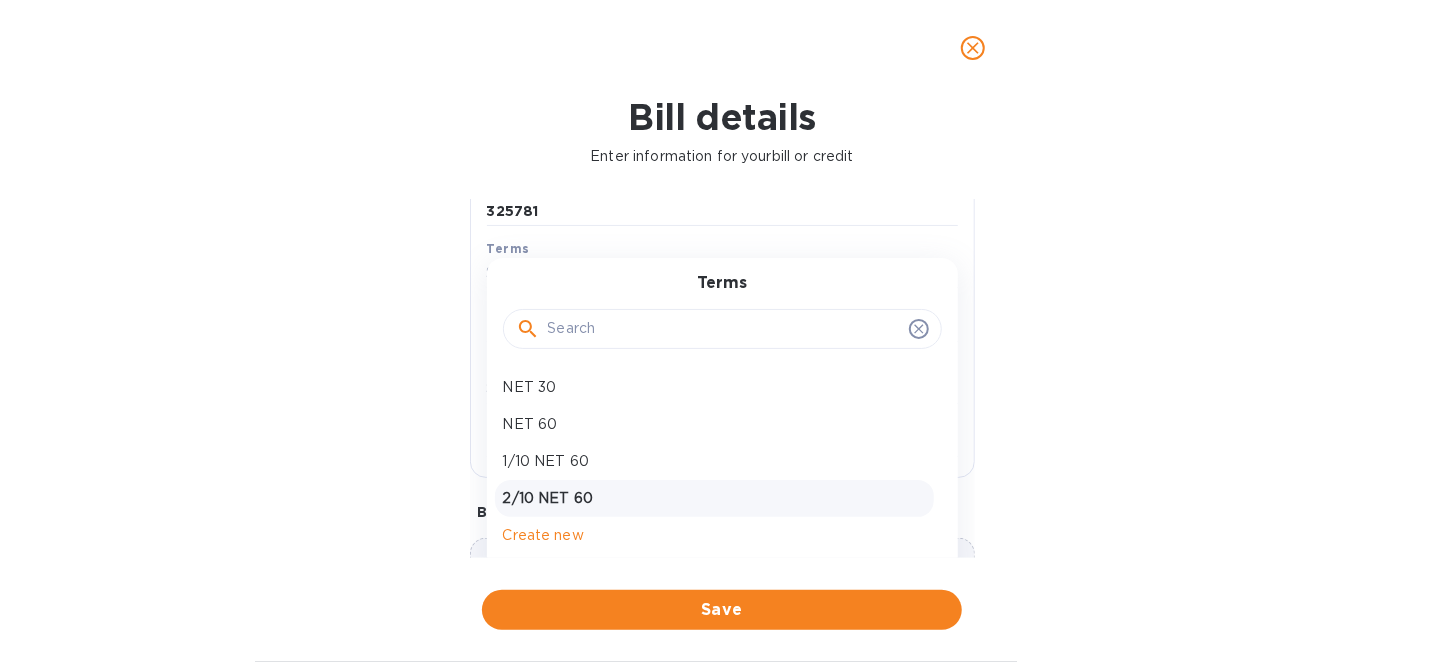 scroll, scrollTop: 250, scrollLeft: 0, axis: vertical 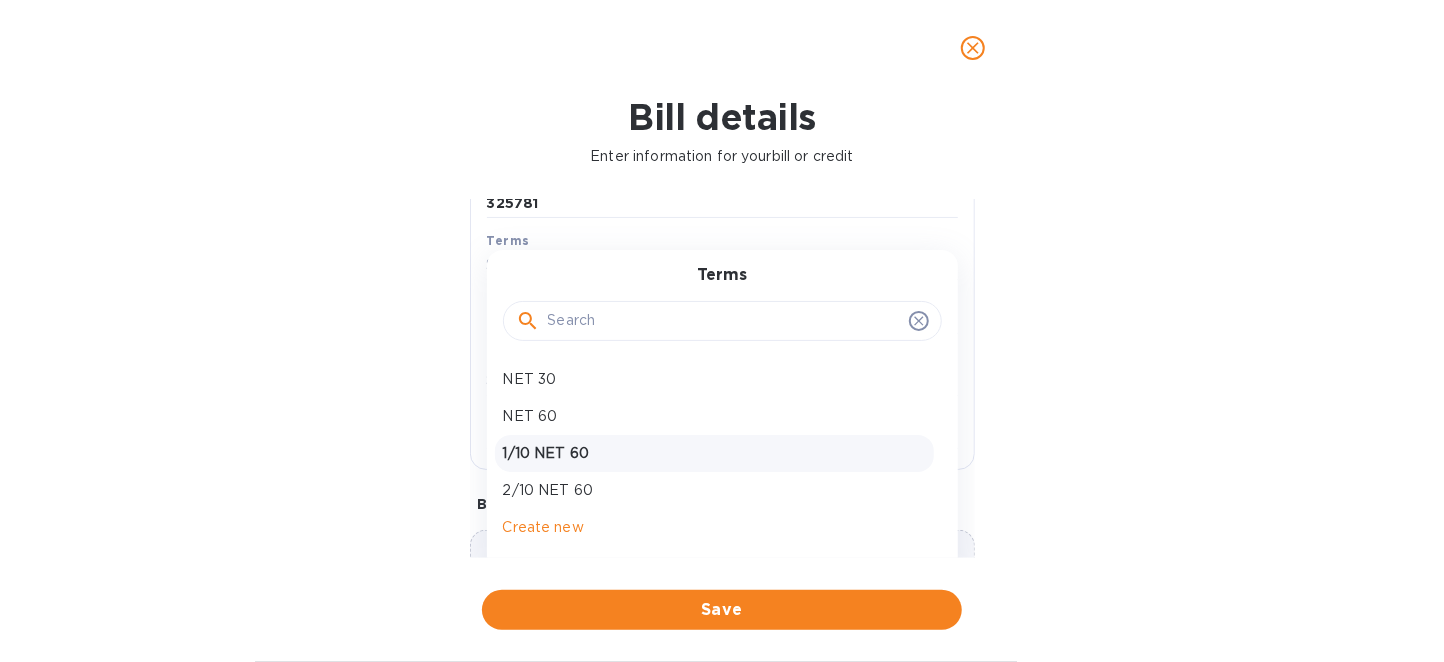 click on "1/10 NET 60" at bounding box center (714, 453) 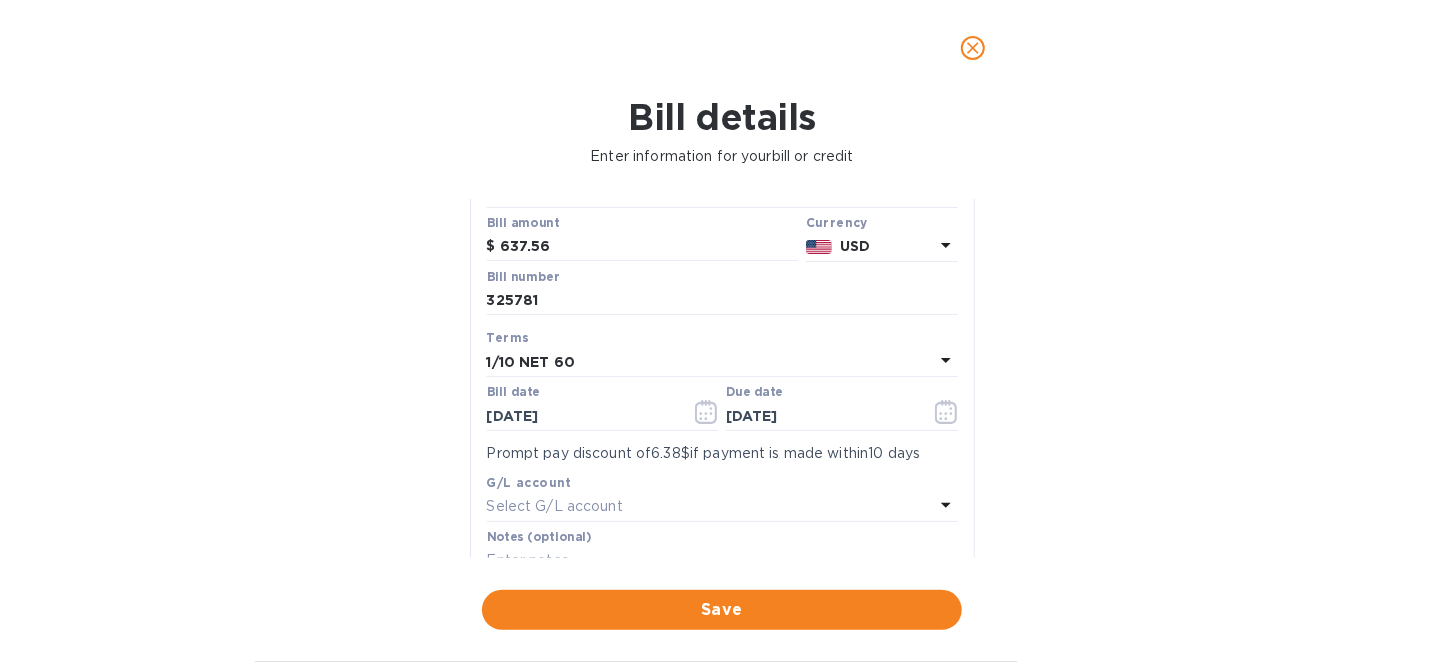 scroll, scrollTop: 75, scrollLeft: 0, axis: vertical 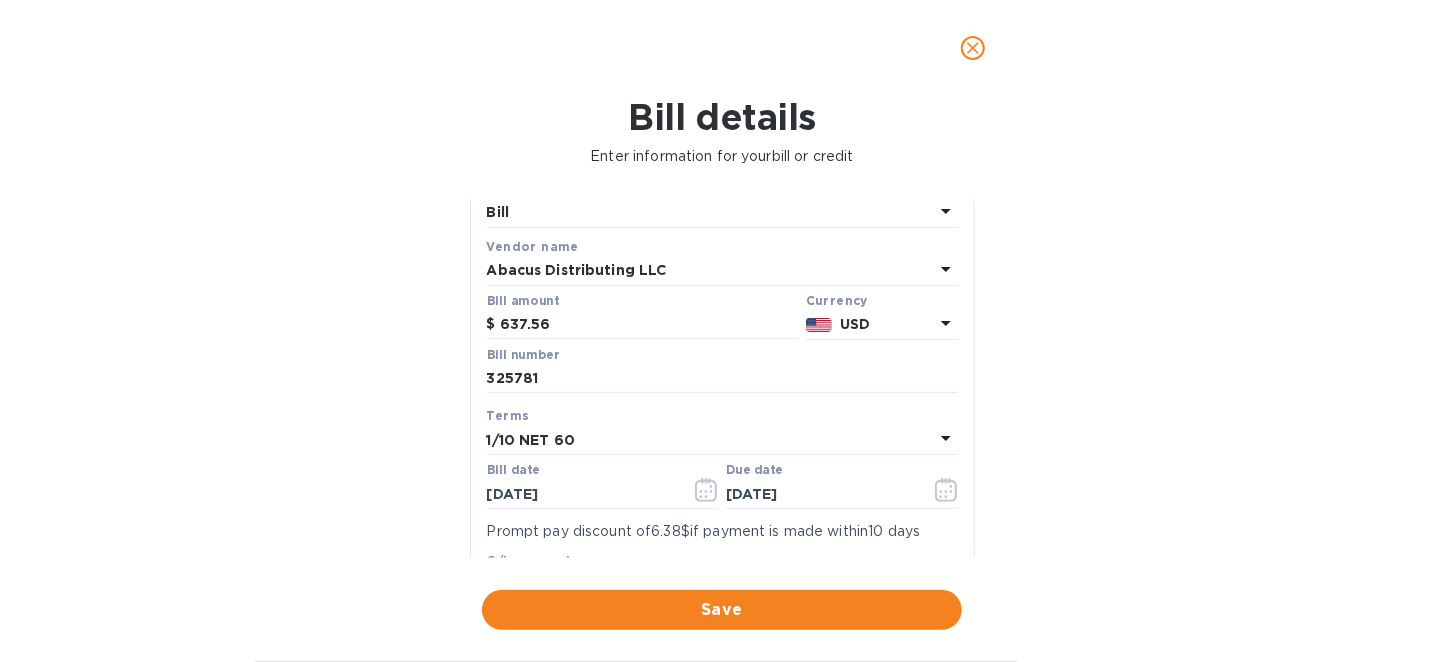 drag, startPoint x: 581, startPoint y: 321, endPoint x: 333, endPoint y: 325, distance: 248.03226 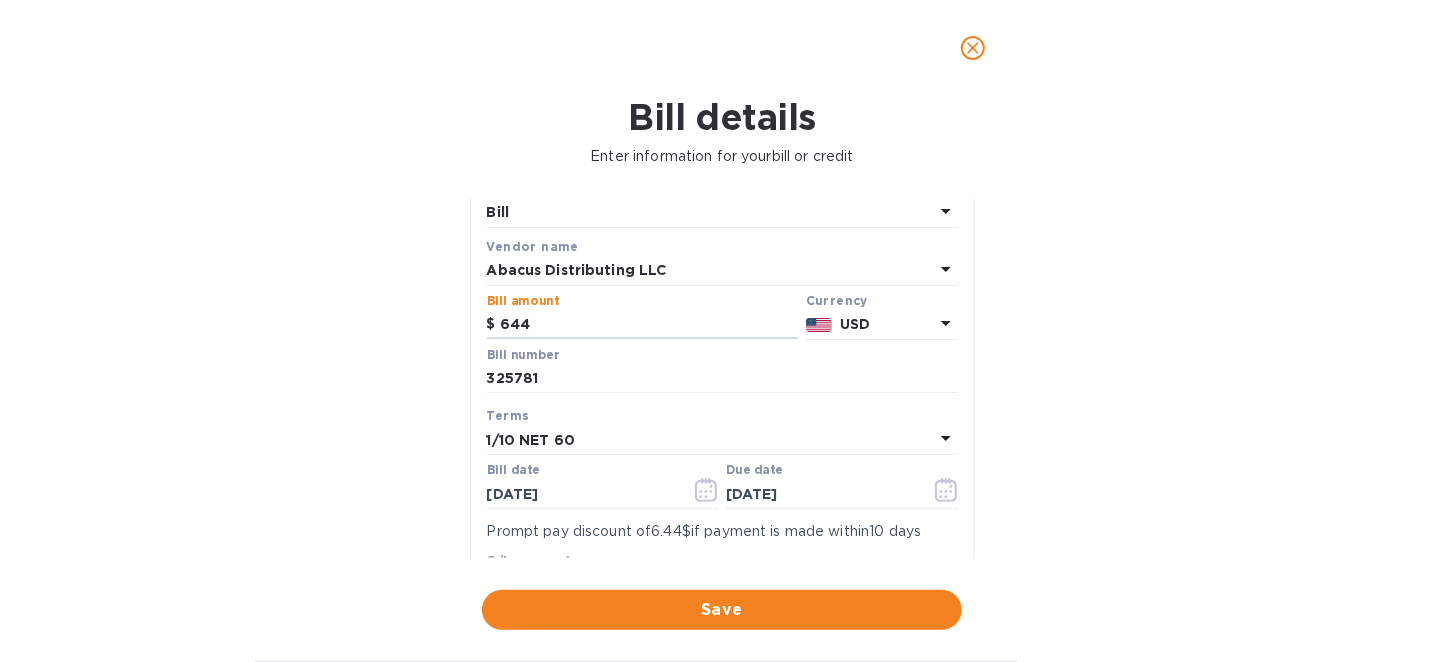 type on "644" 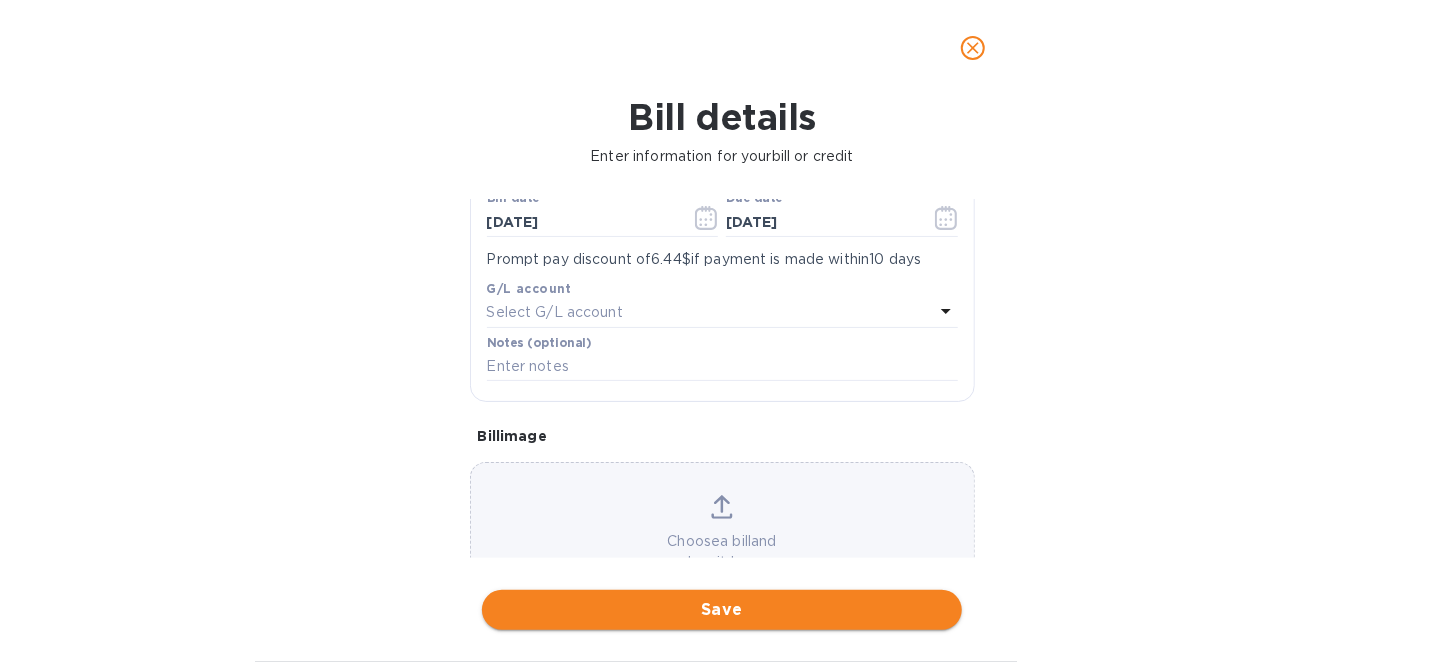 scroll, scrollTop: 418, scrollLeft: 0, axis: vertical 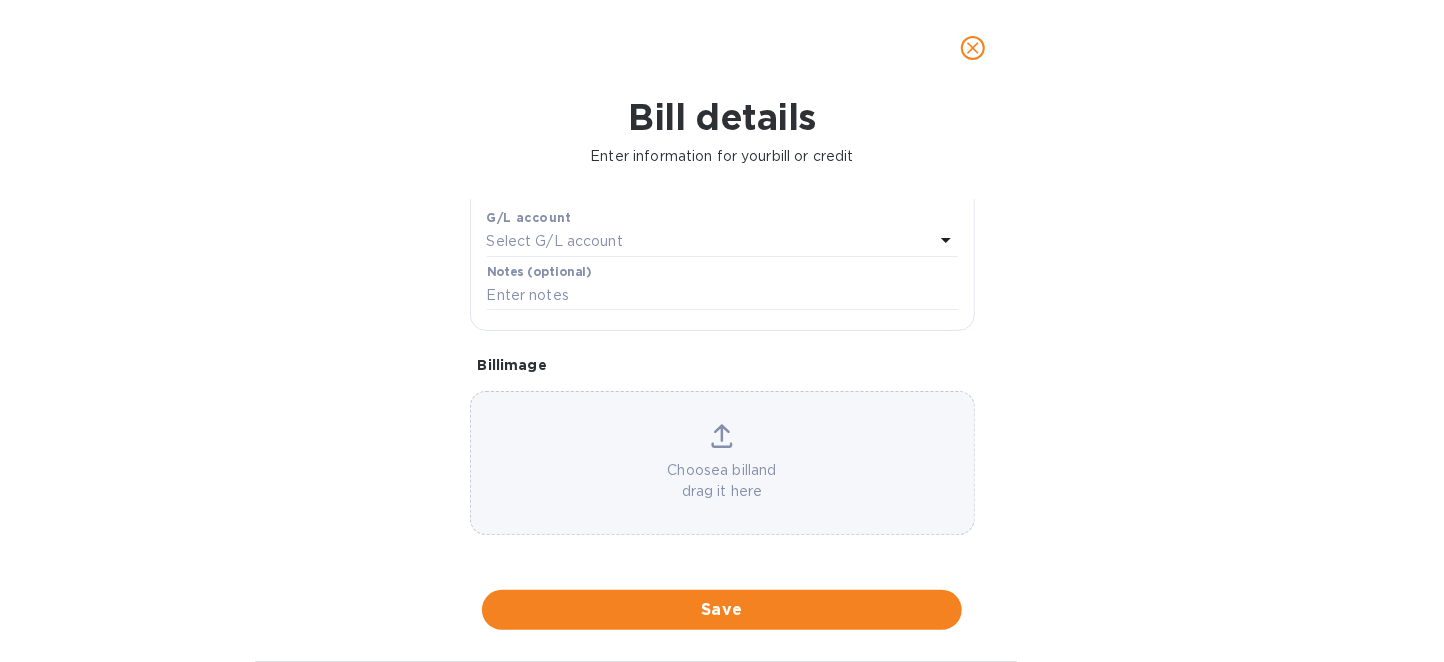 click on "Save" at bounding box center (722, 610) 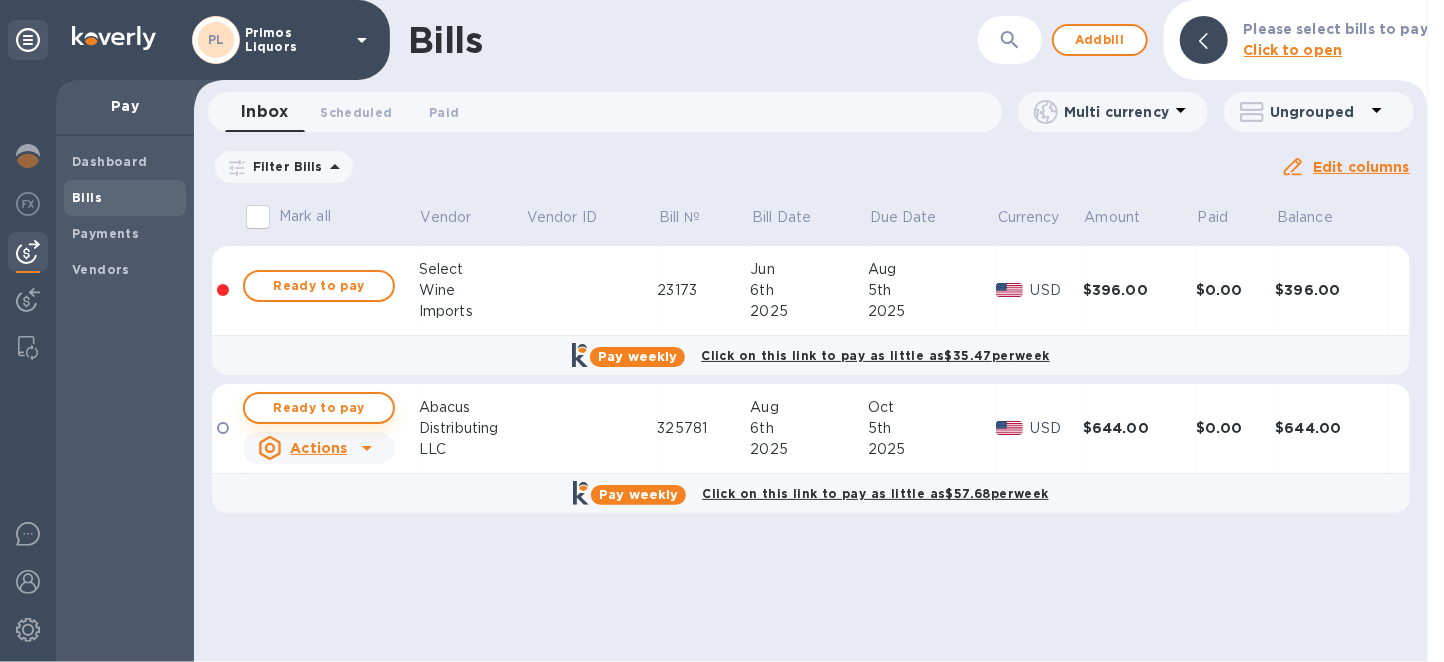 click on "Ready to pay" at bounding box center [319, 408] 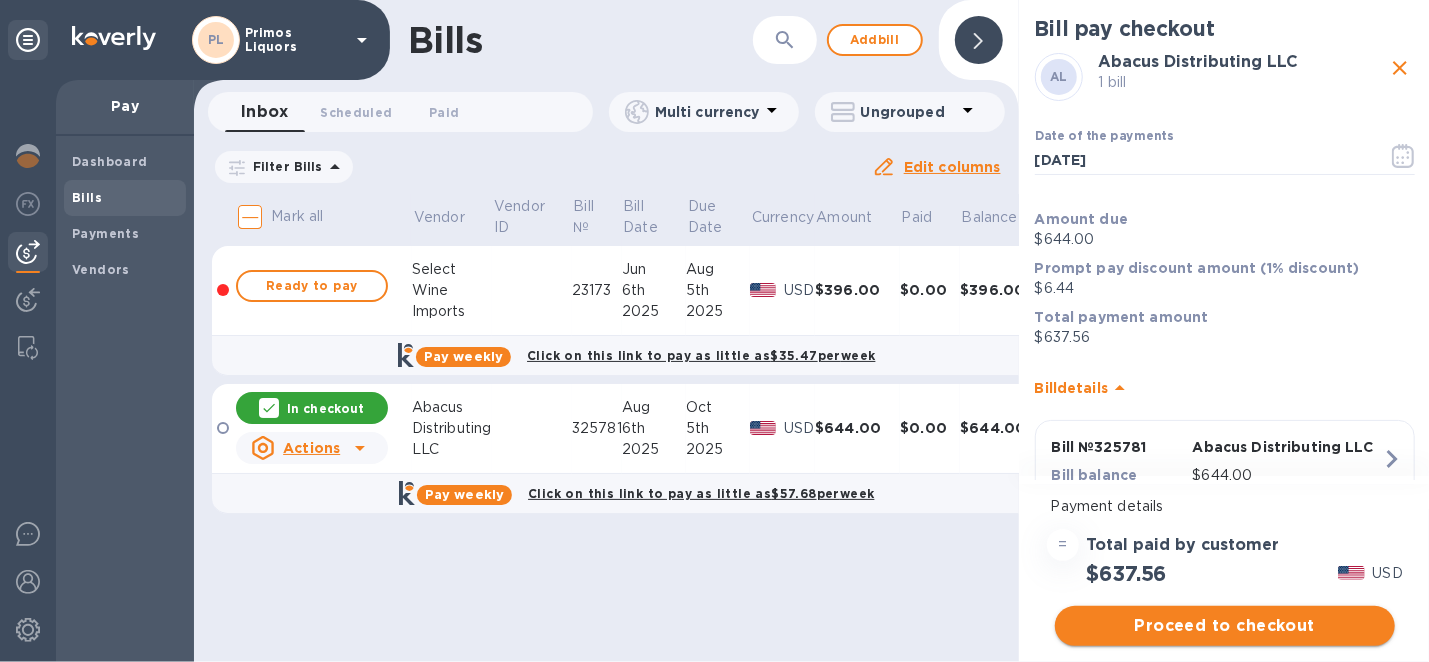 click on "Proceed to checkout" at bounding box center (1225, 626) 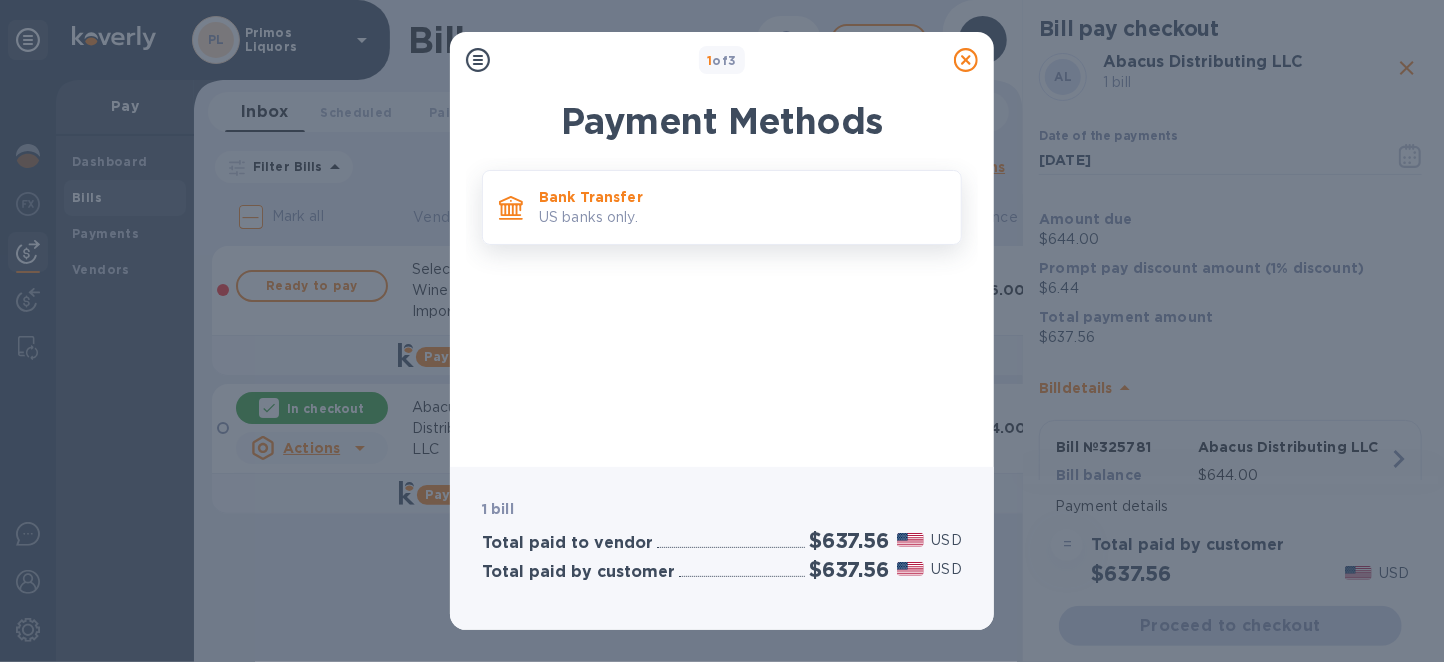 click on "US banks only." at bounding box center [742, 217] 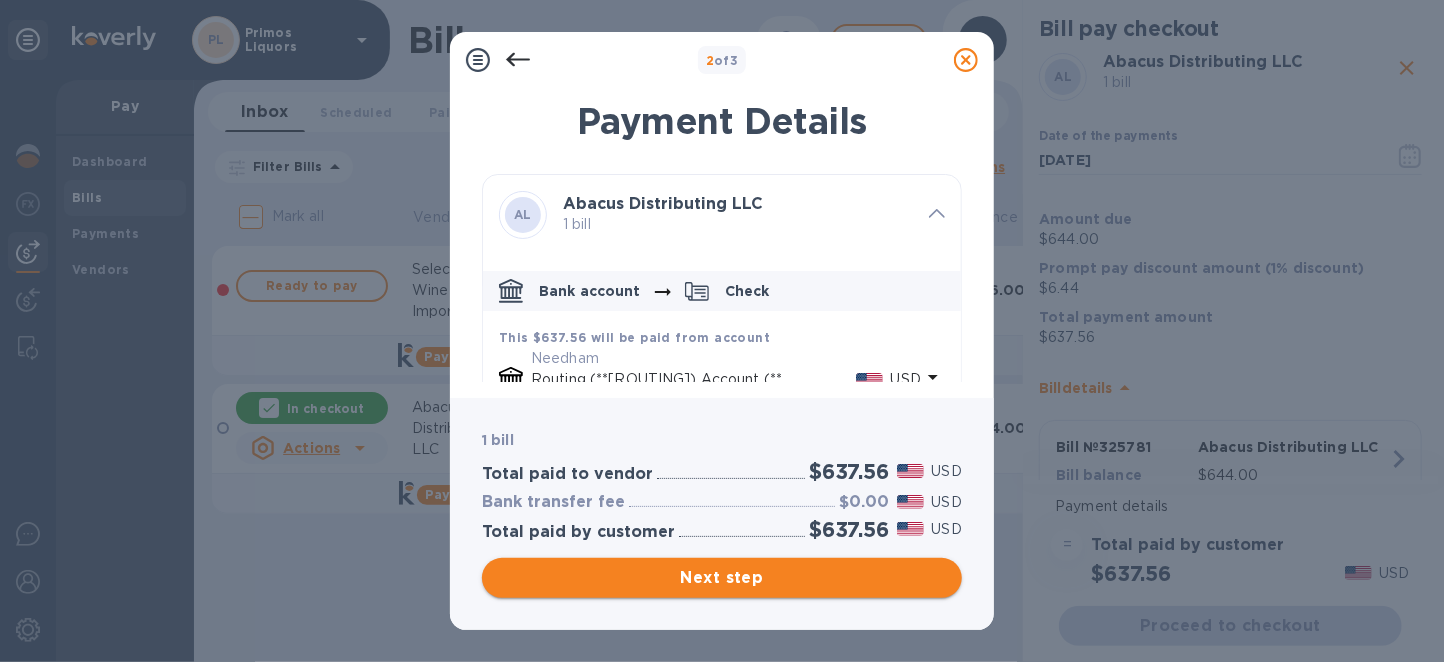 click on "Next step" at bounding box center [722, 578] 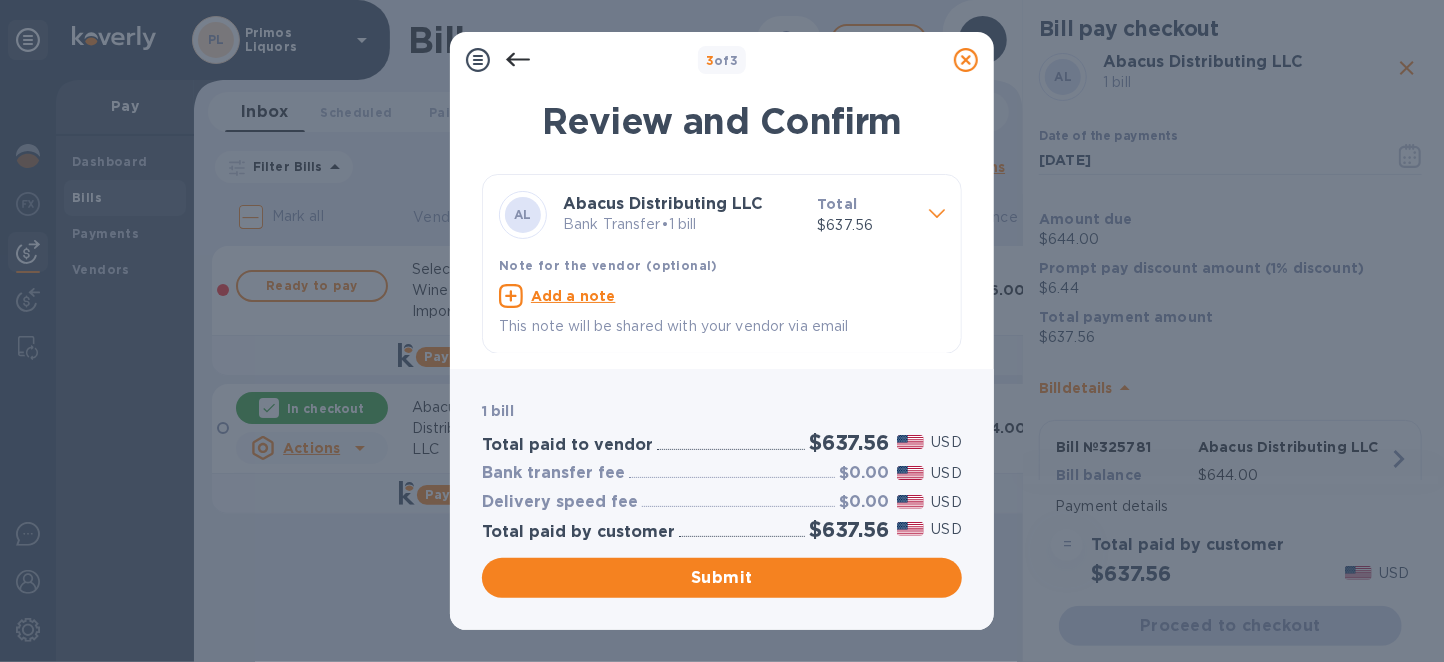 scroll, scrollTop: 1, scrollLeft: 0, axis: vertical 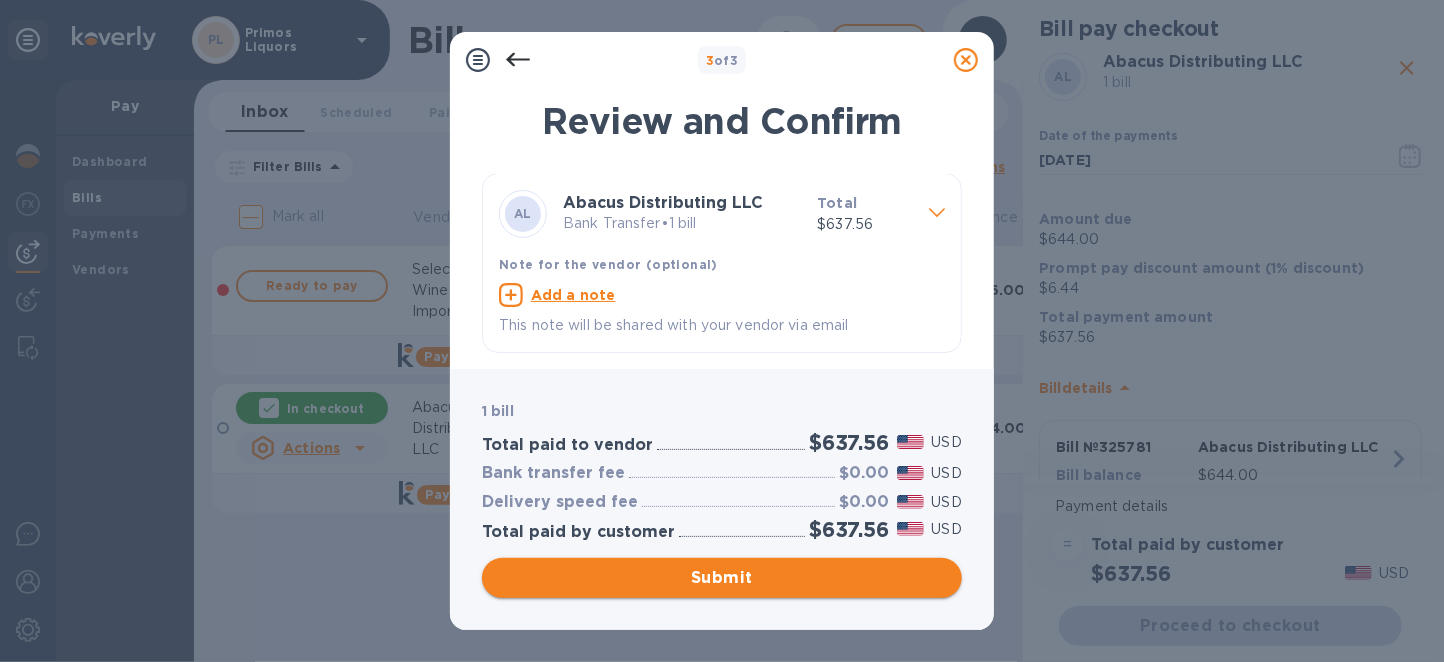 click on "Submit" at bounding box center [722, 578] 